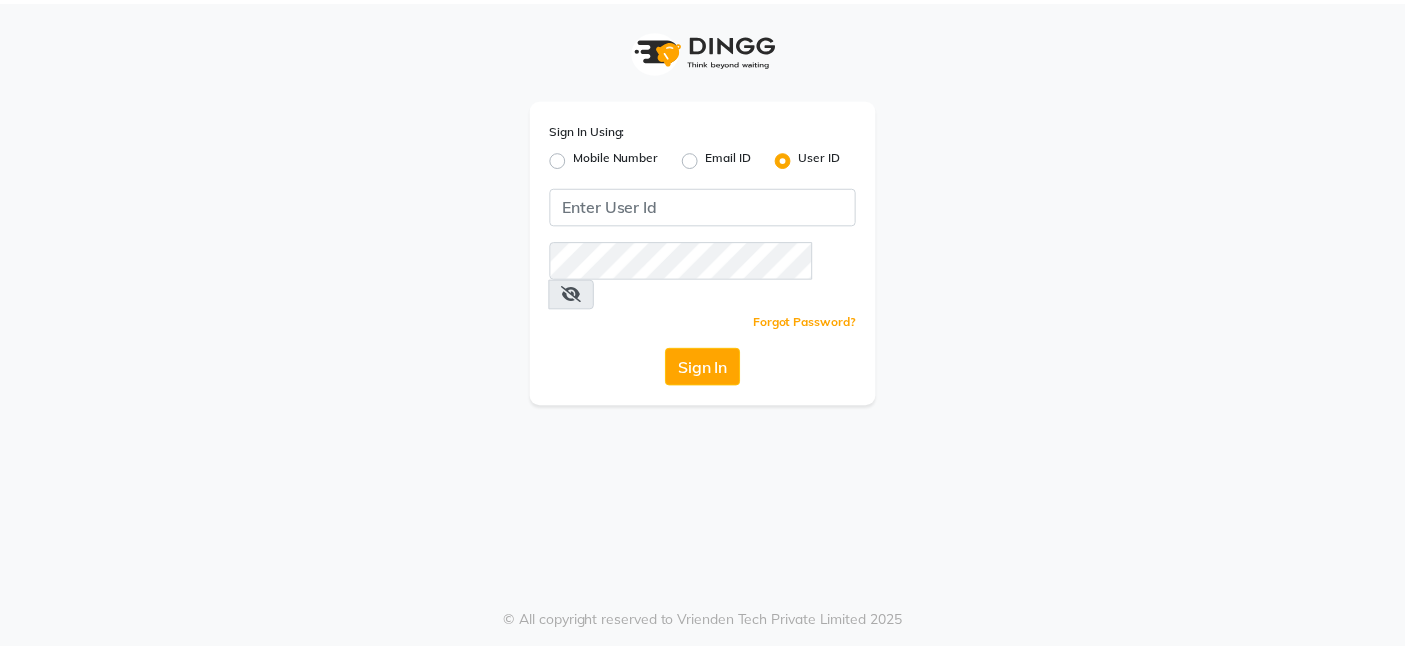 scroll, scrollTop: 0, scrollLeft: 0, axis: both 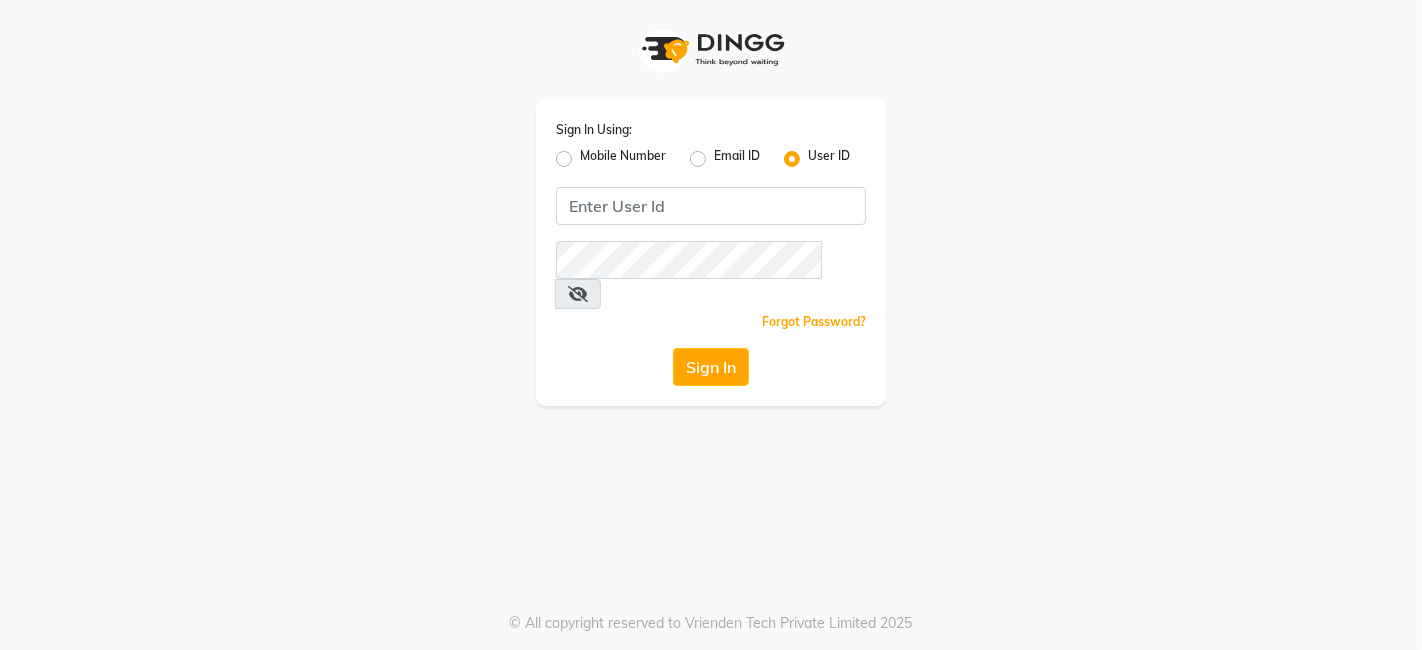 click on "Mobile Number" 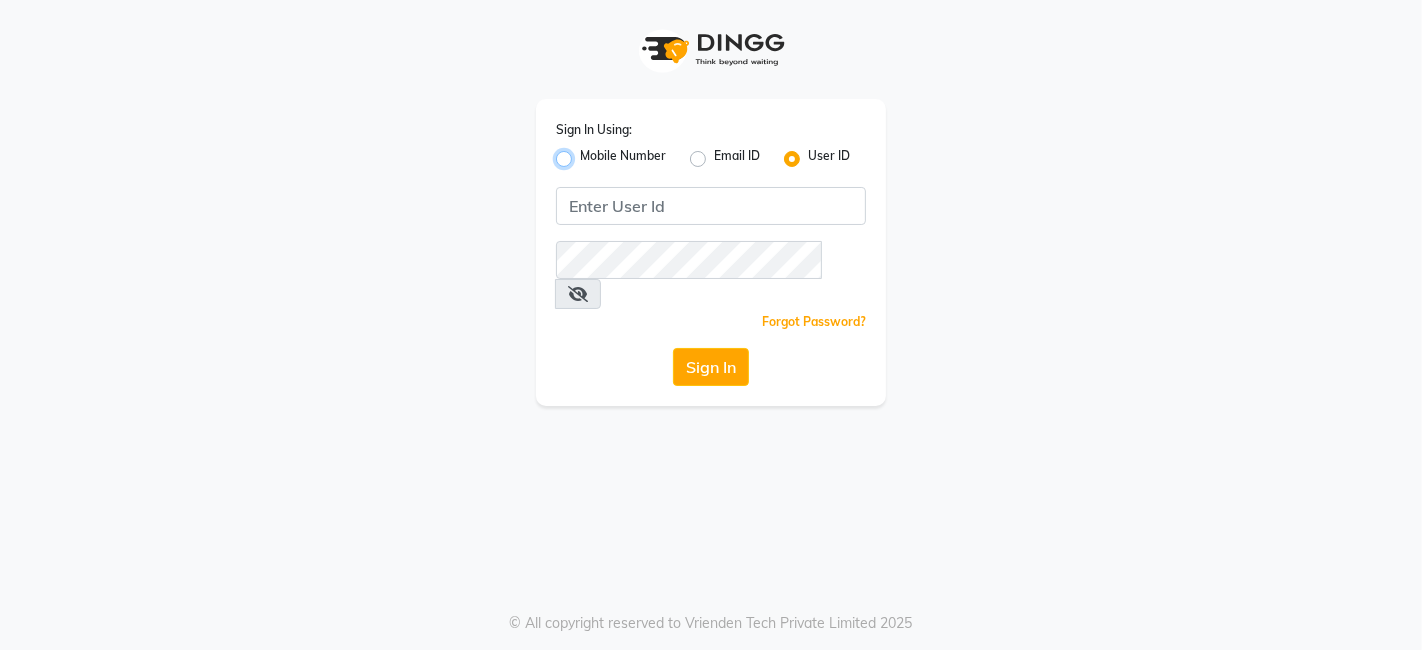 click on "Mobile Number" at bounding box center [586, 153] 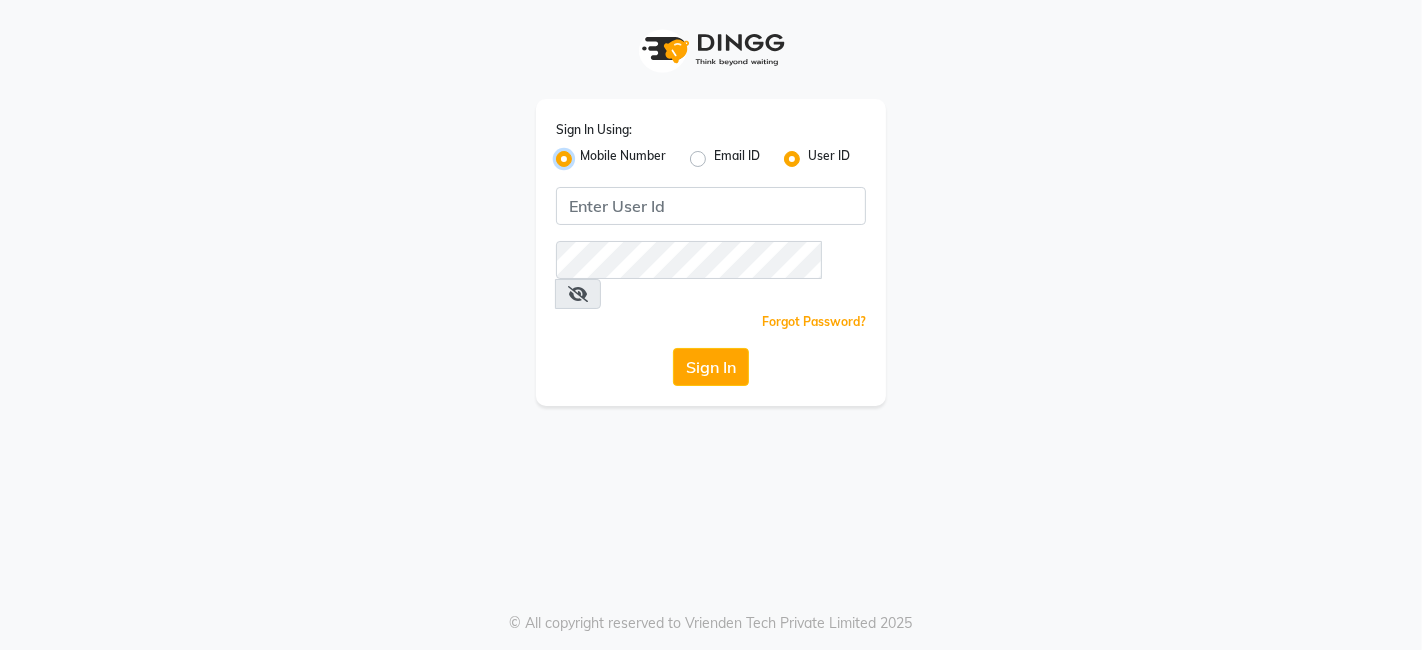 radio on "false" 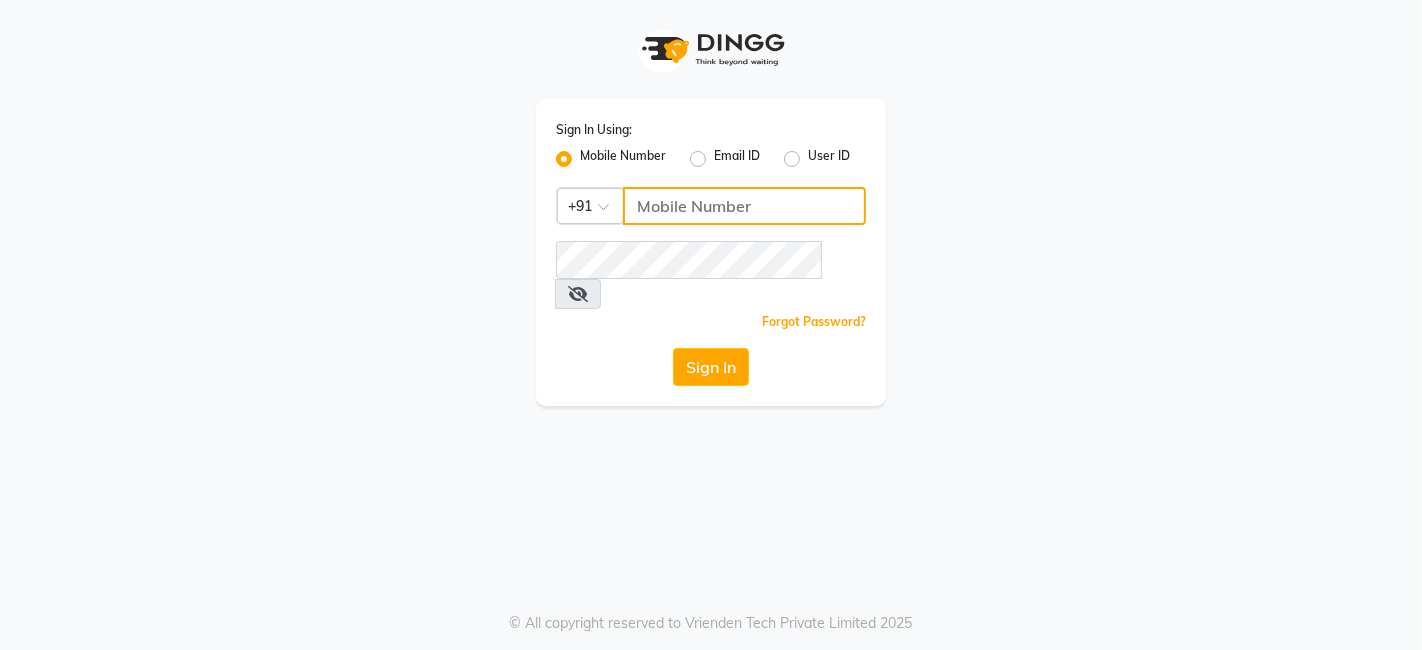 click 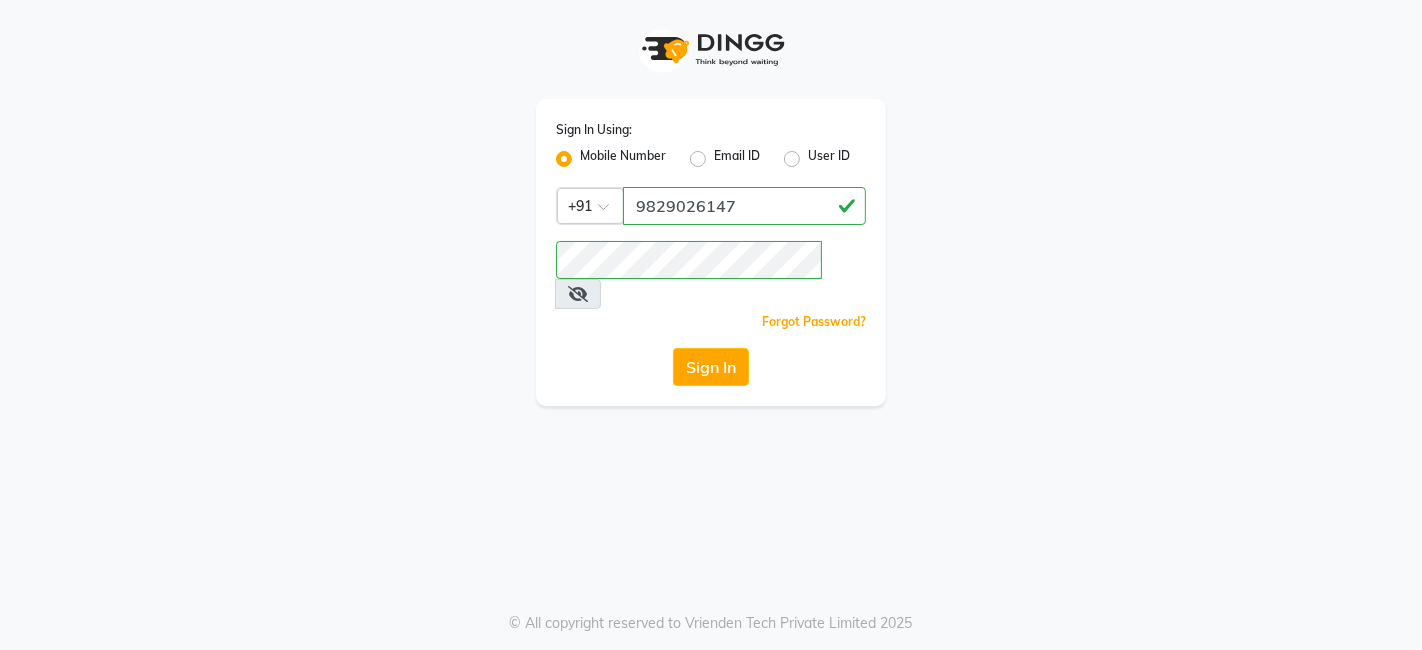 click on "Sign In Using: Mobile Number Email ID User ID Country Code × +91 [PHONE]  Remember me Forgot Password?  Sign In" 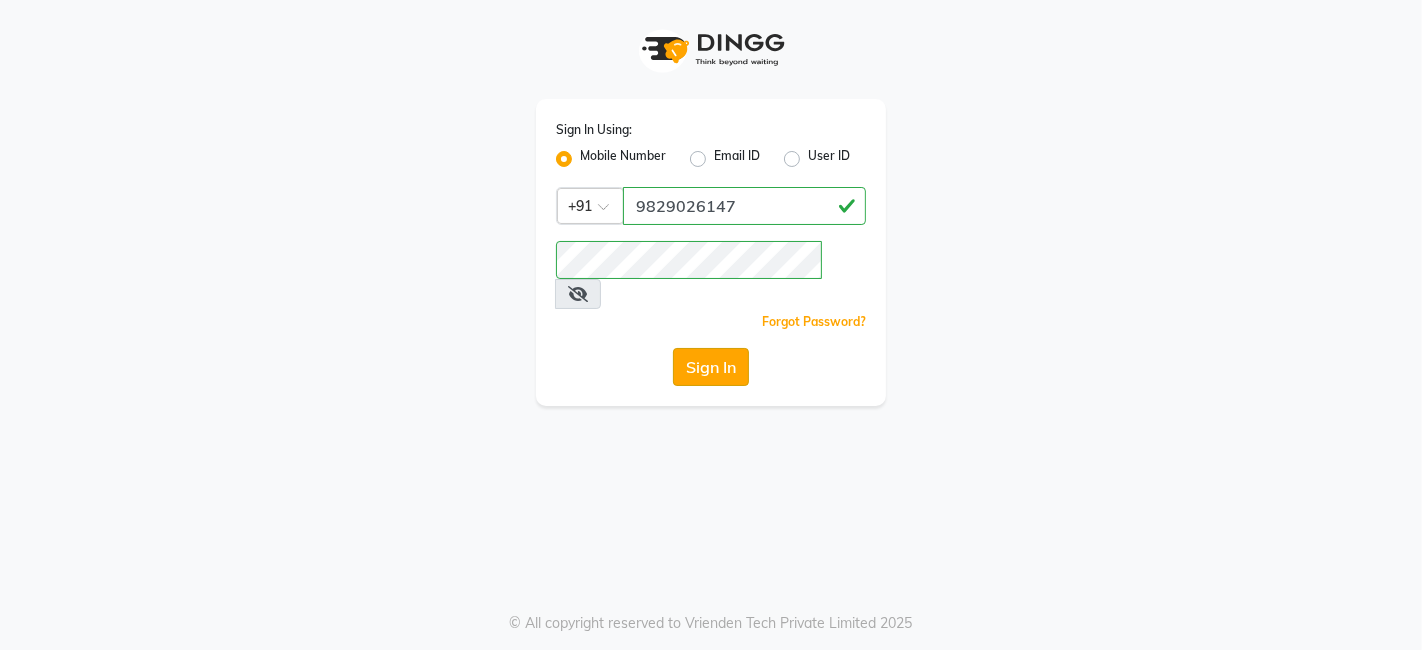click on "Sign In" 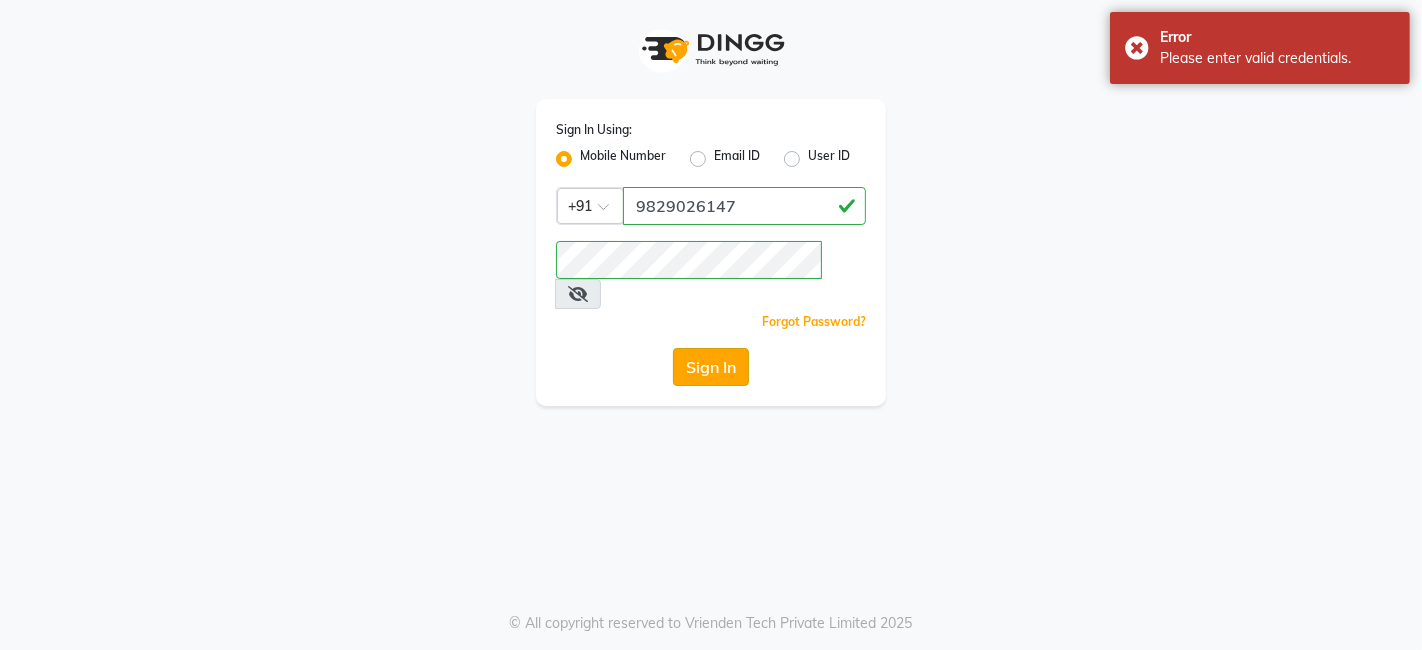 click on "Sign In" 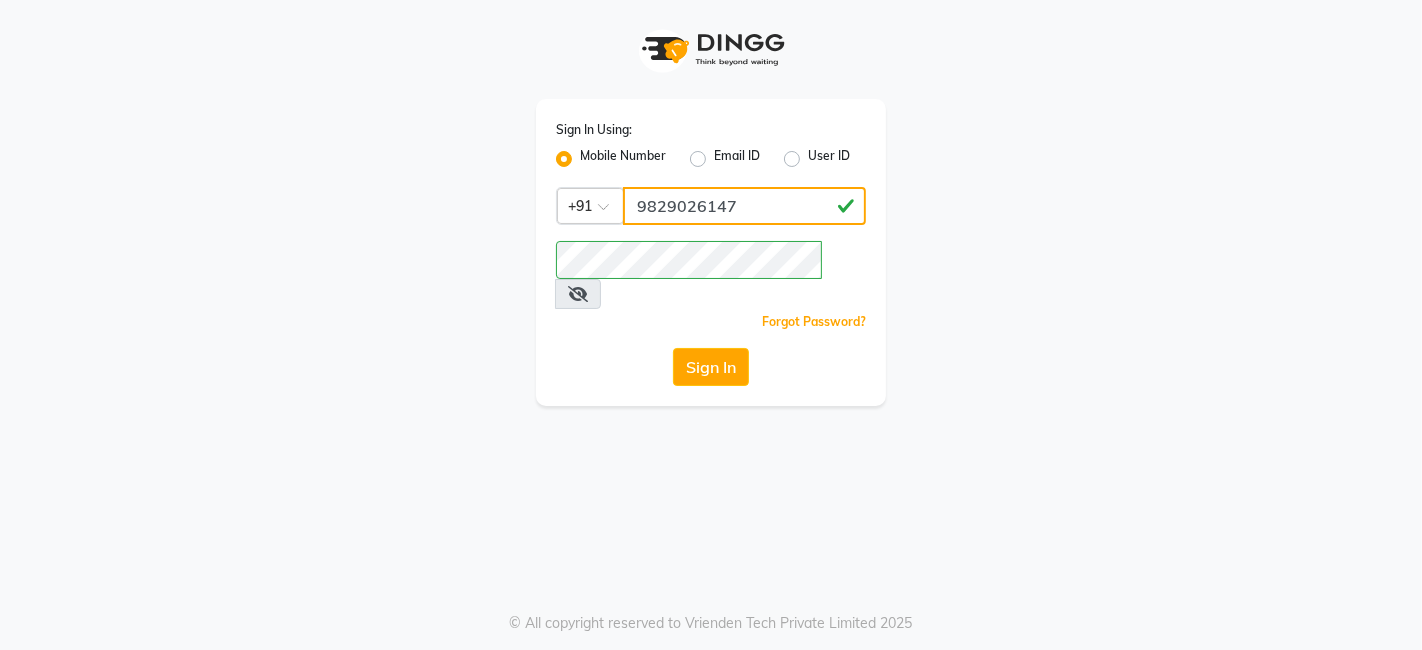 click on "9829026147" 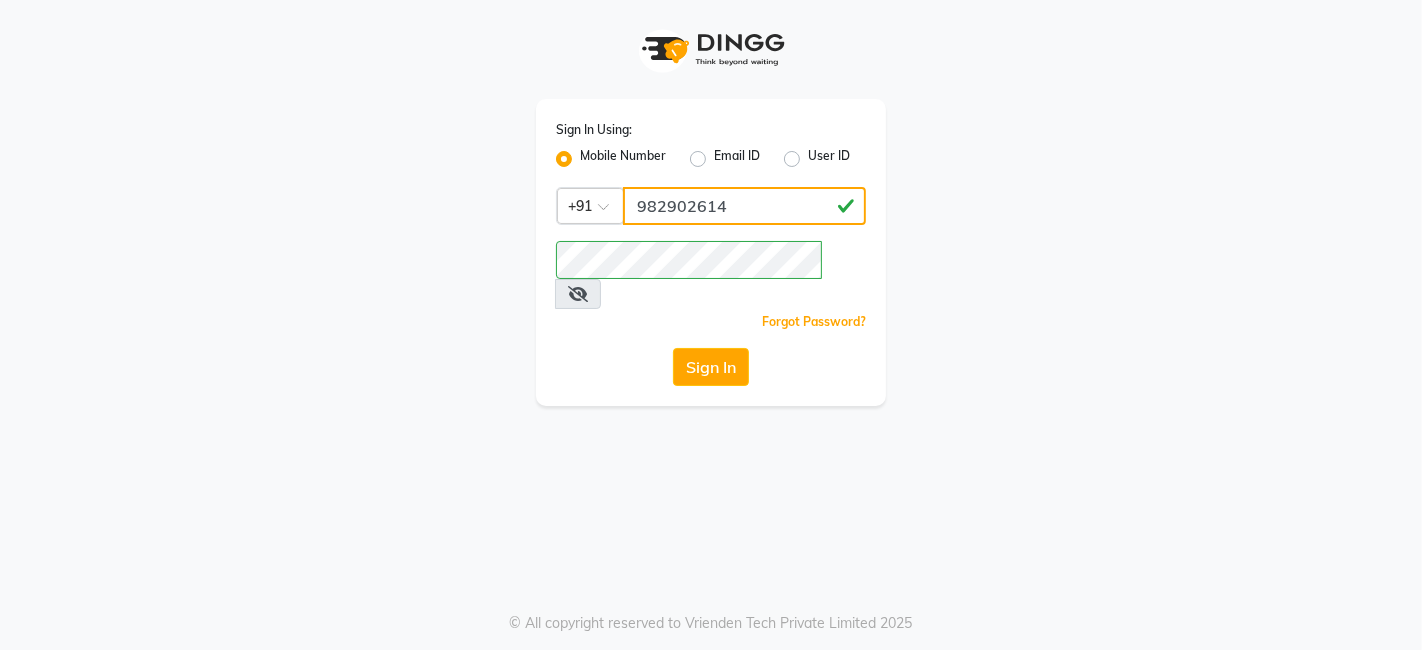 type on "9829026147" 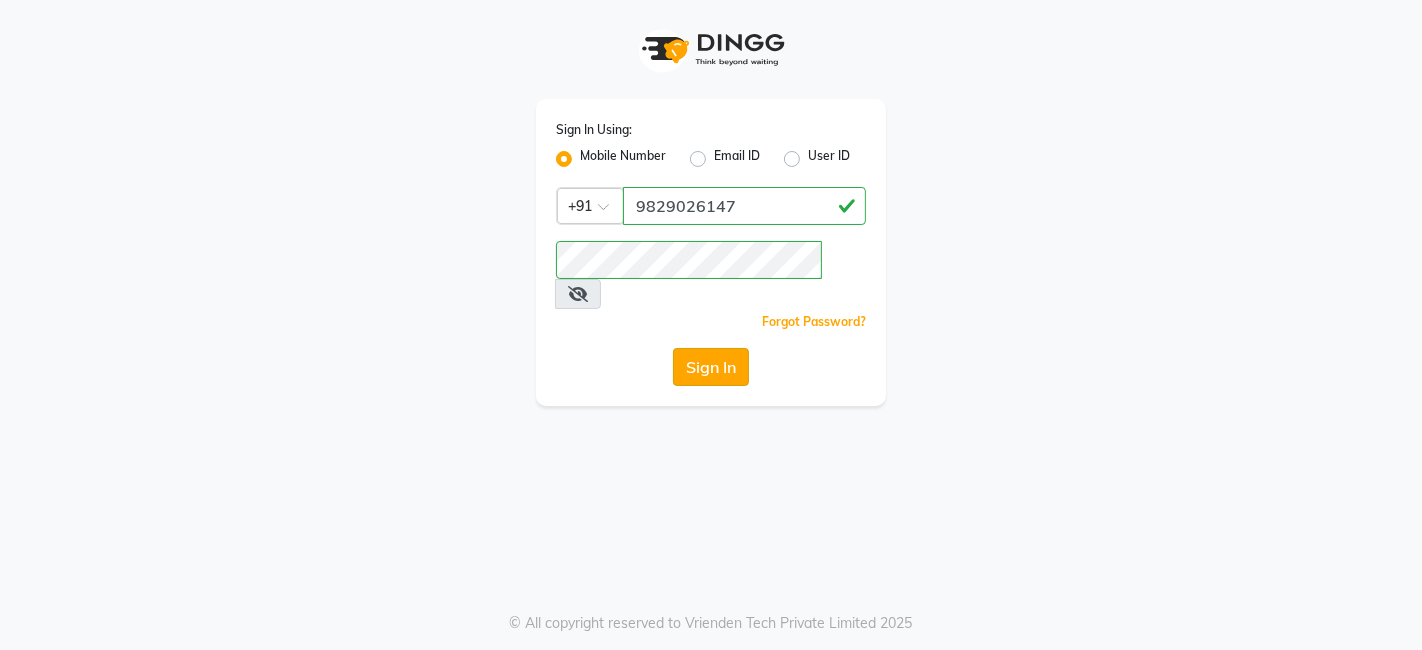 click on "Sign In" 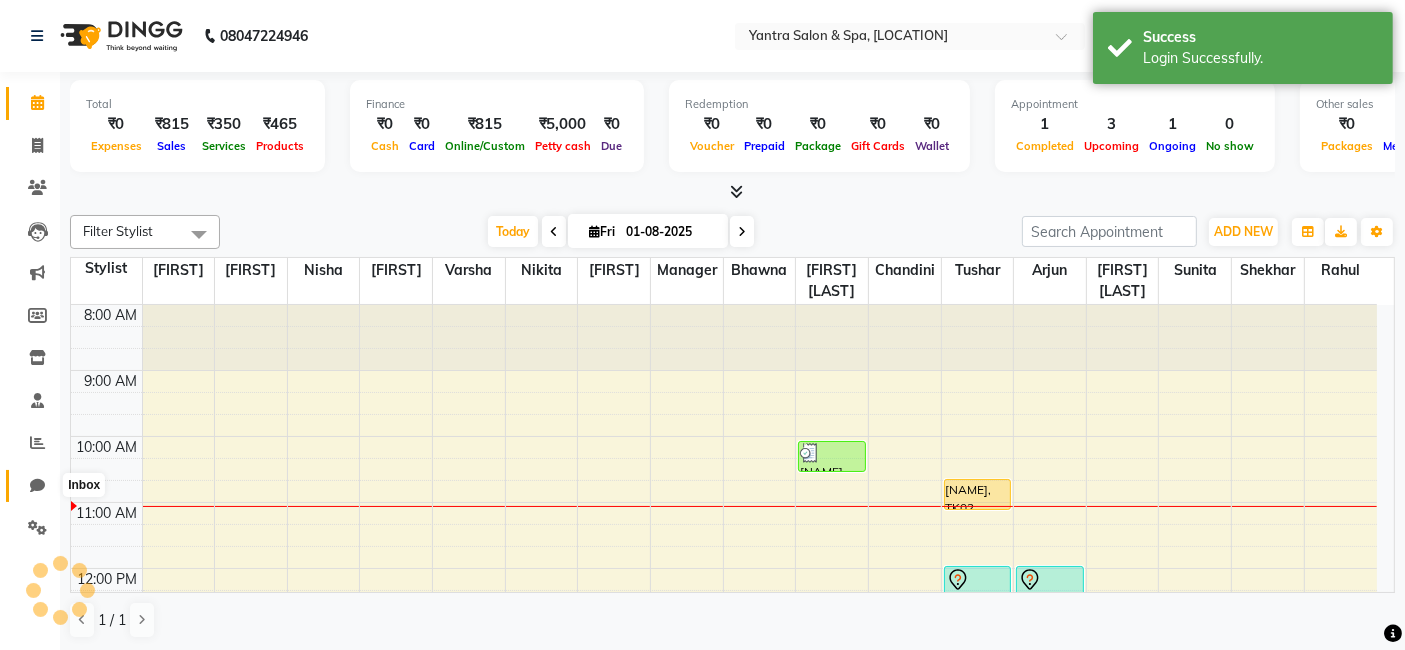 scroll, scrollTop: 0, scrollLeft: 0, axis: both 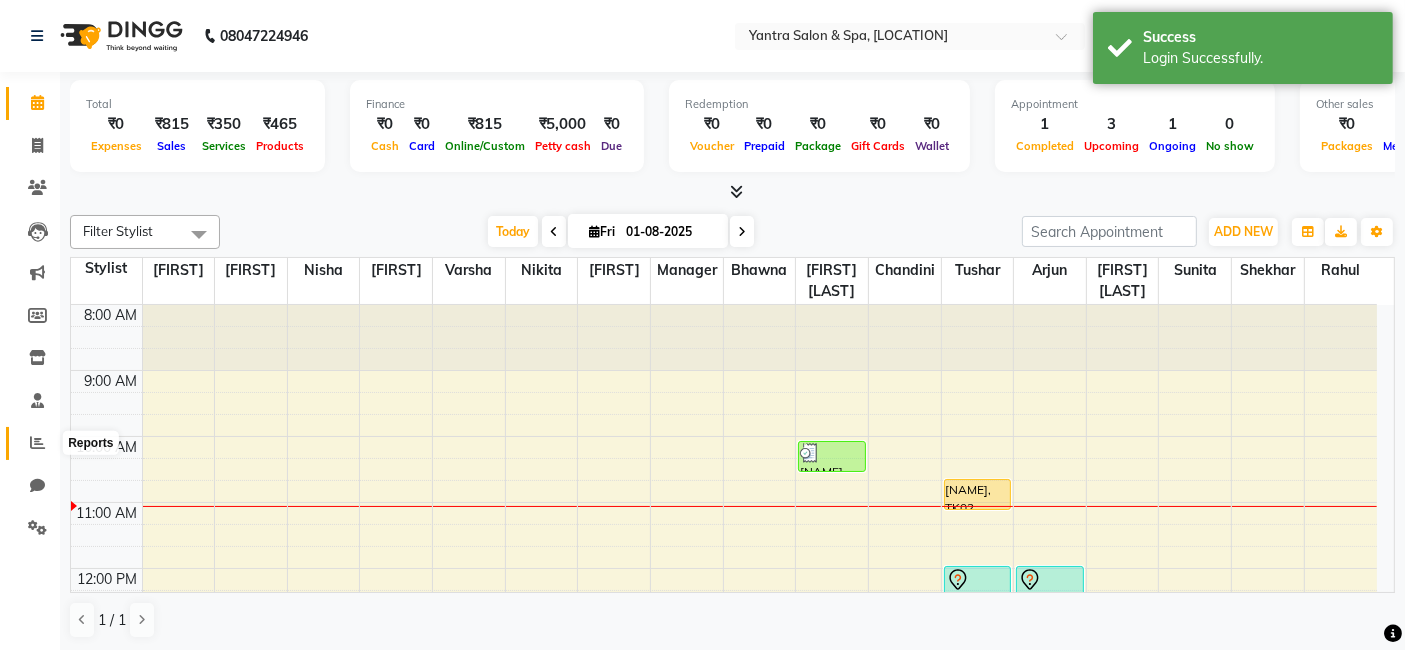 click 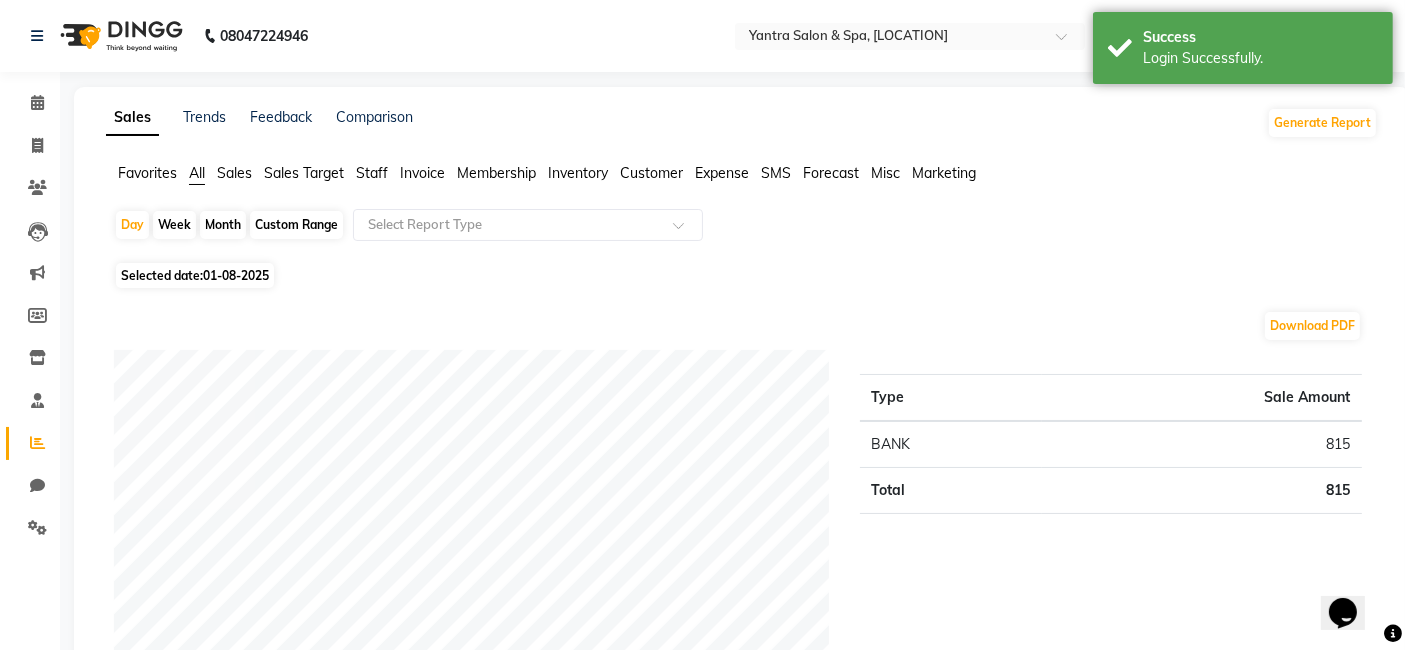 scroll, scrollTop: 0, scrollLeft: 0, axis: both 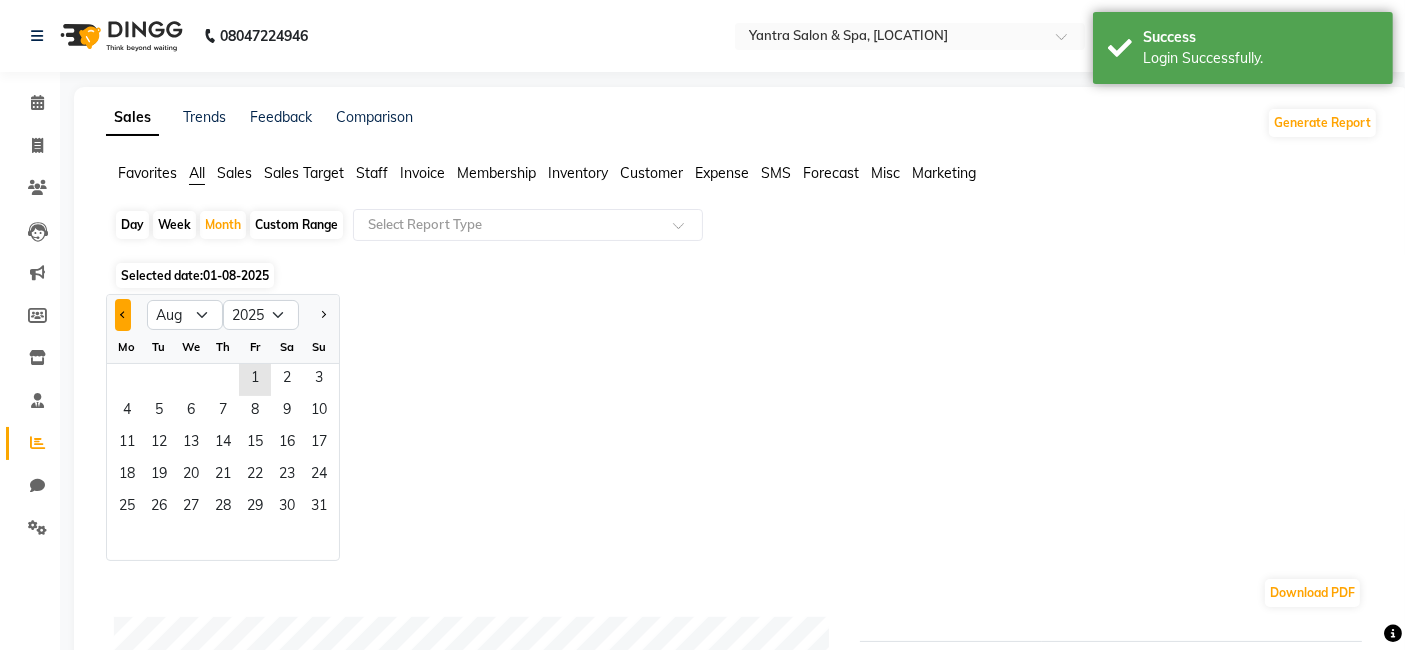 click 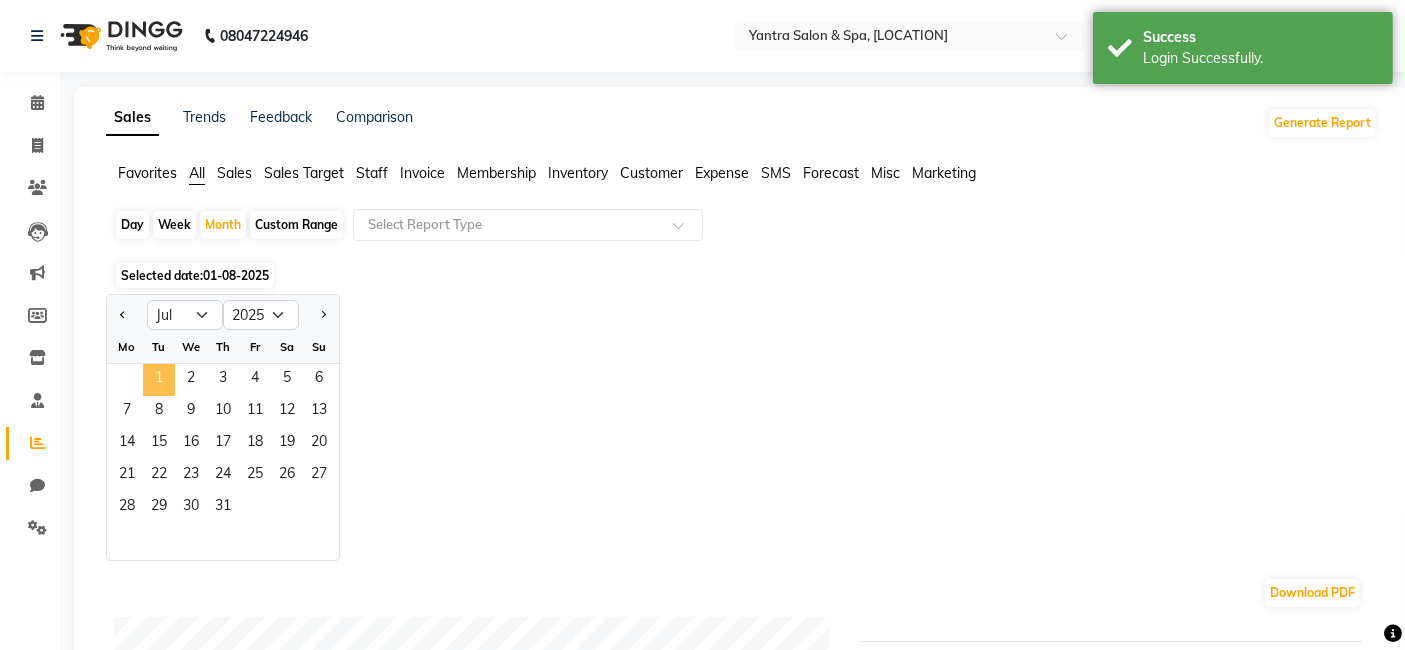 click on "1" 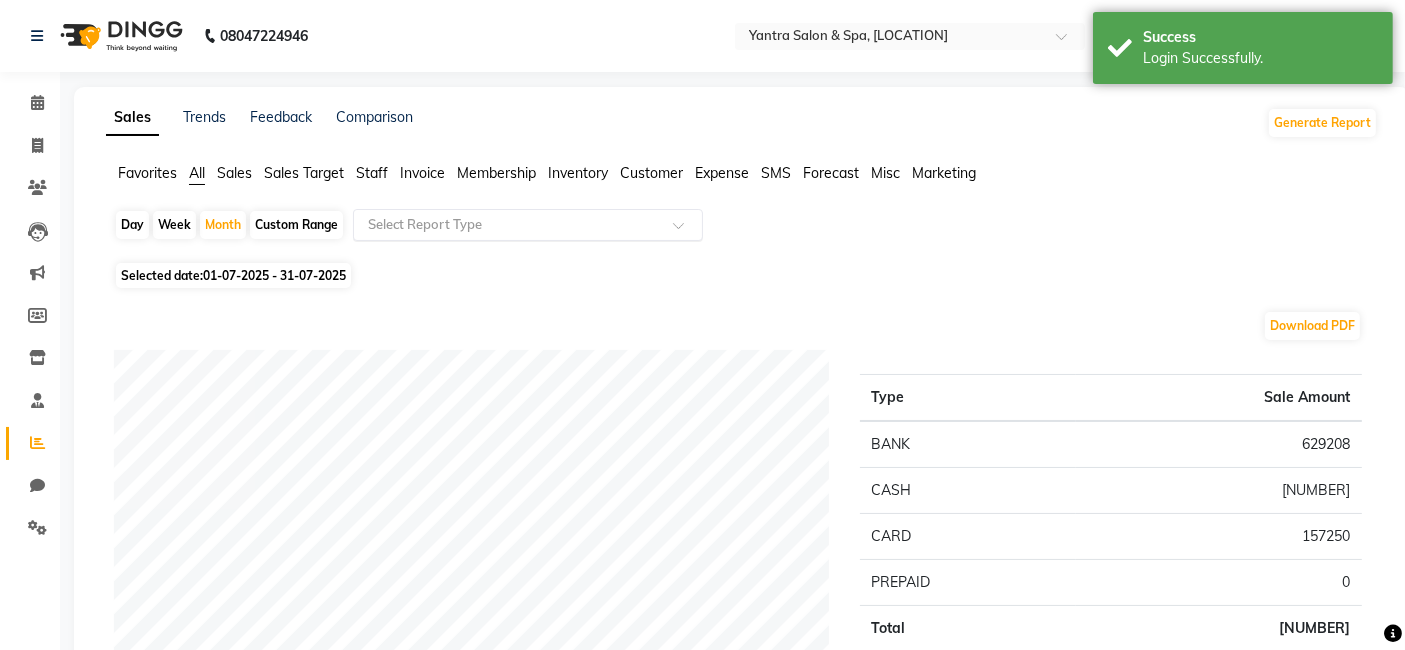 click 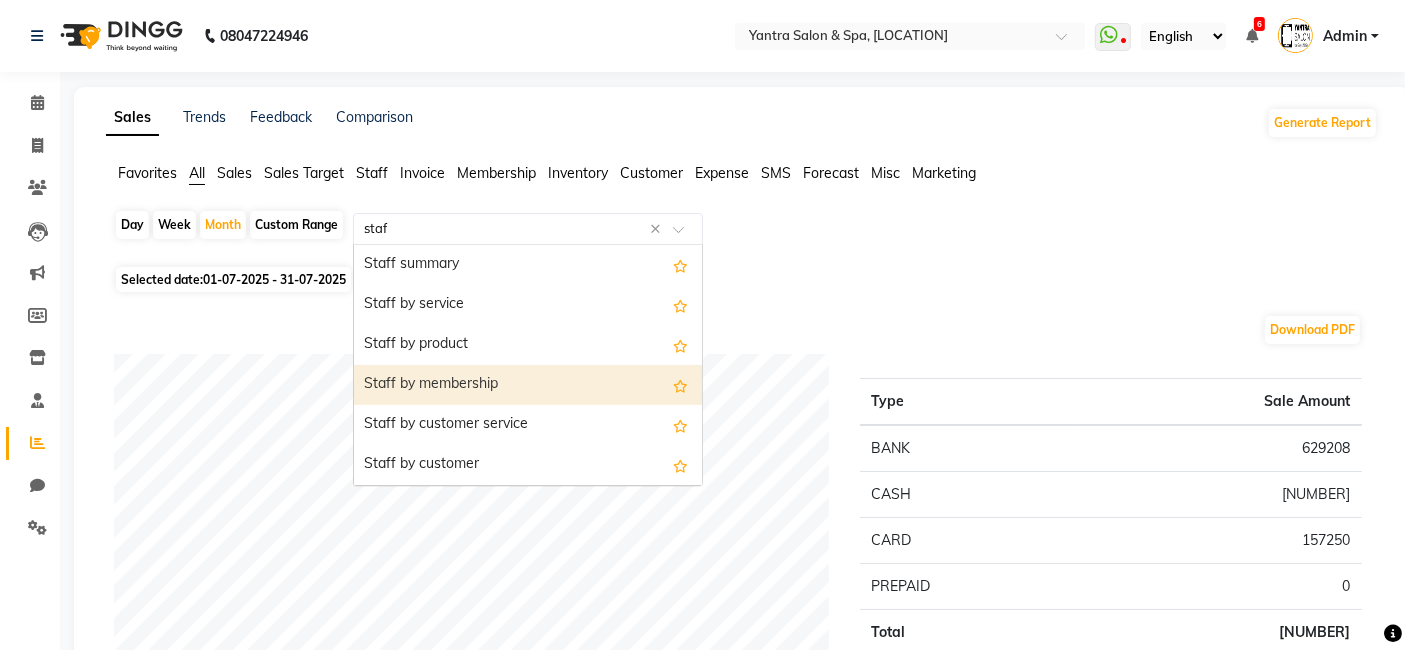 type on "staff" 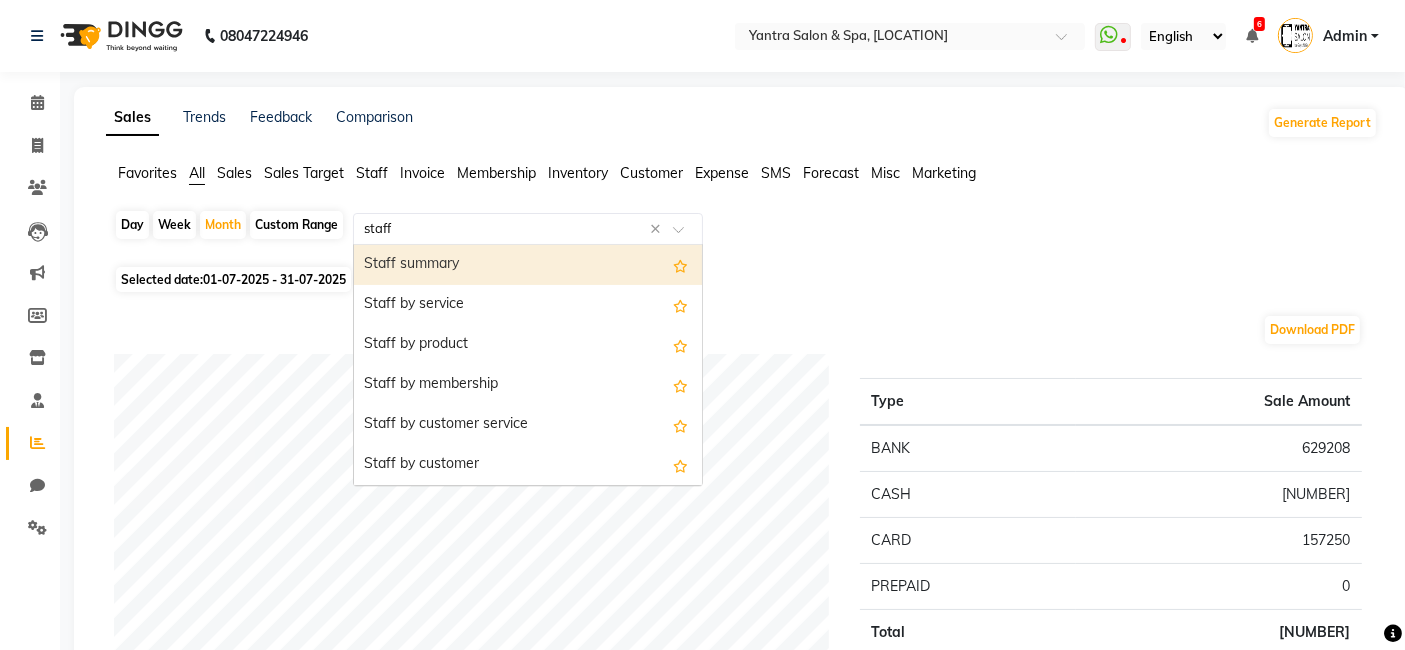 click on "Staff summary" at bounding box center (528, 265) 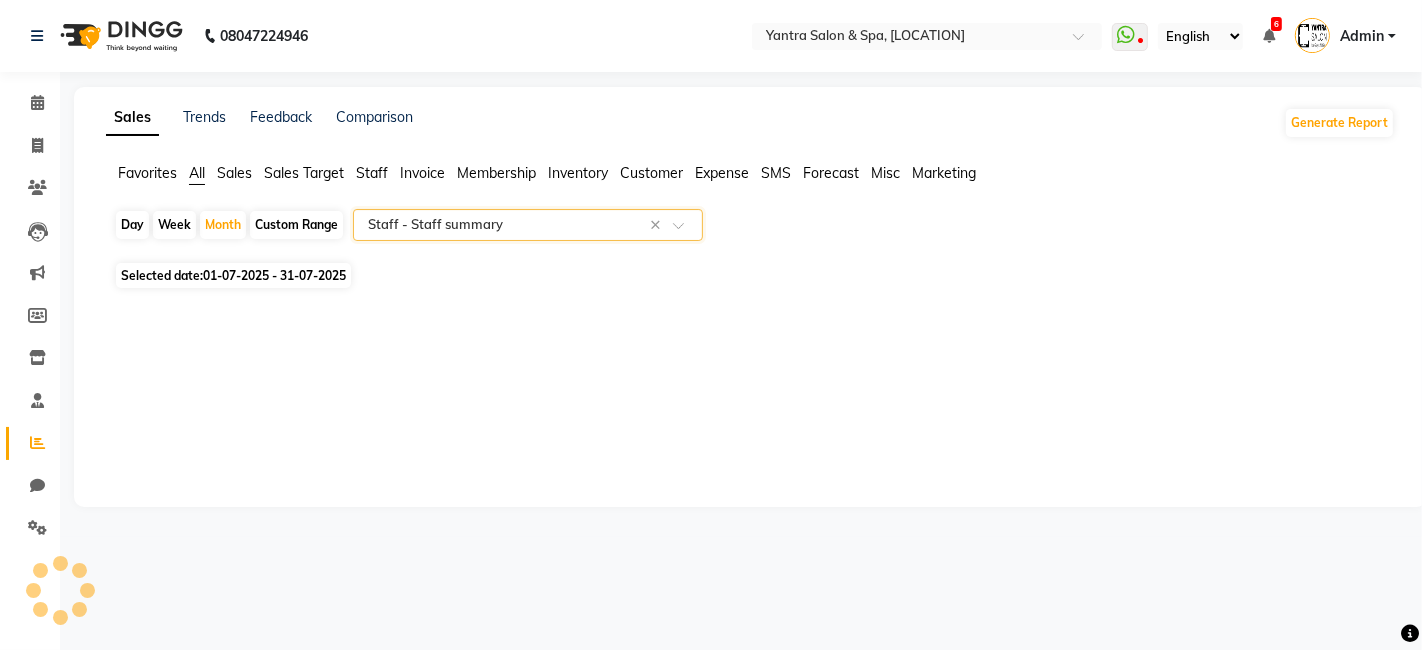 select on "filtered_report" 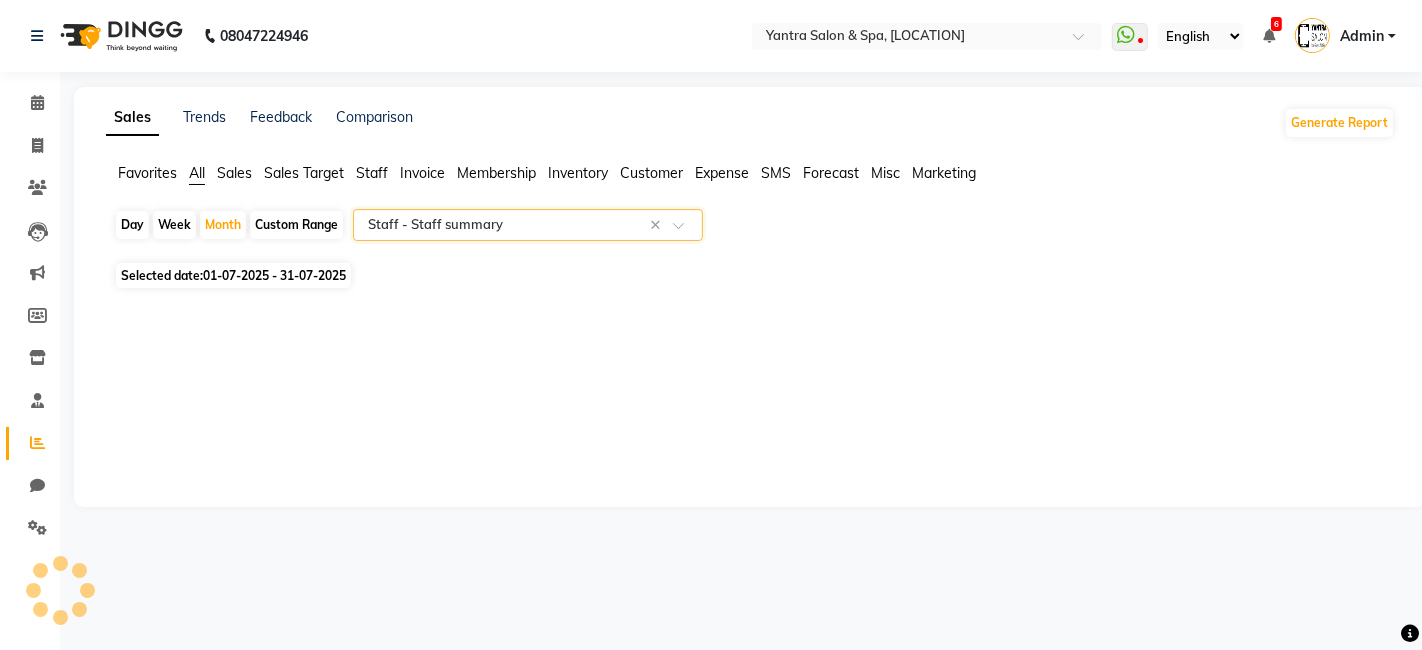 select on "pdf" 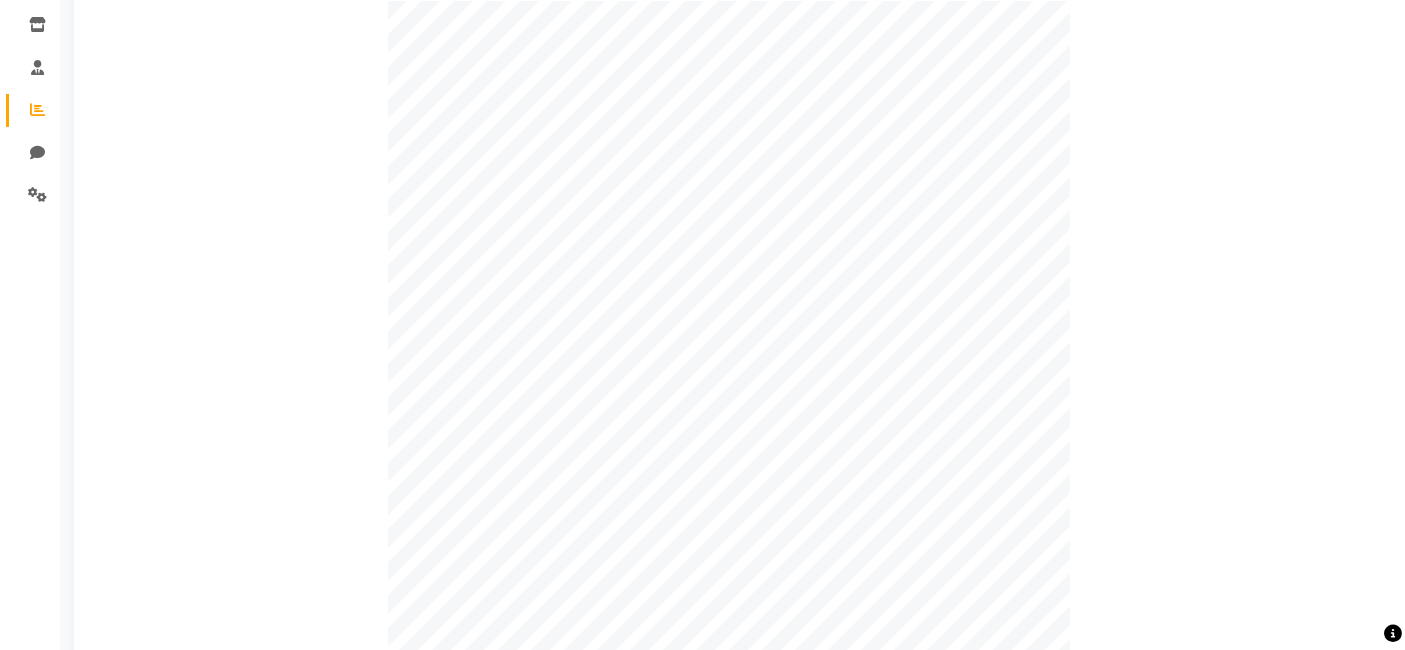 scroll, scrollTop: 777, scrollLeft: 0, axis: vertical 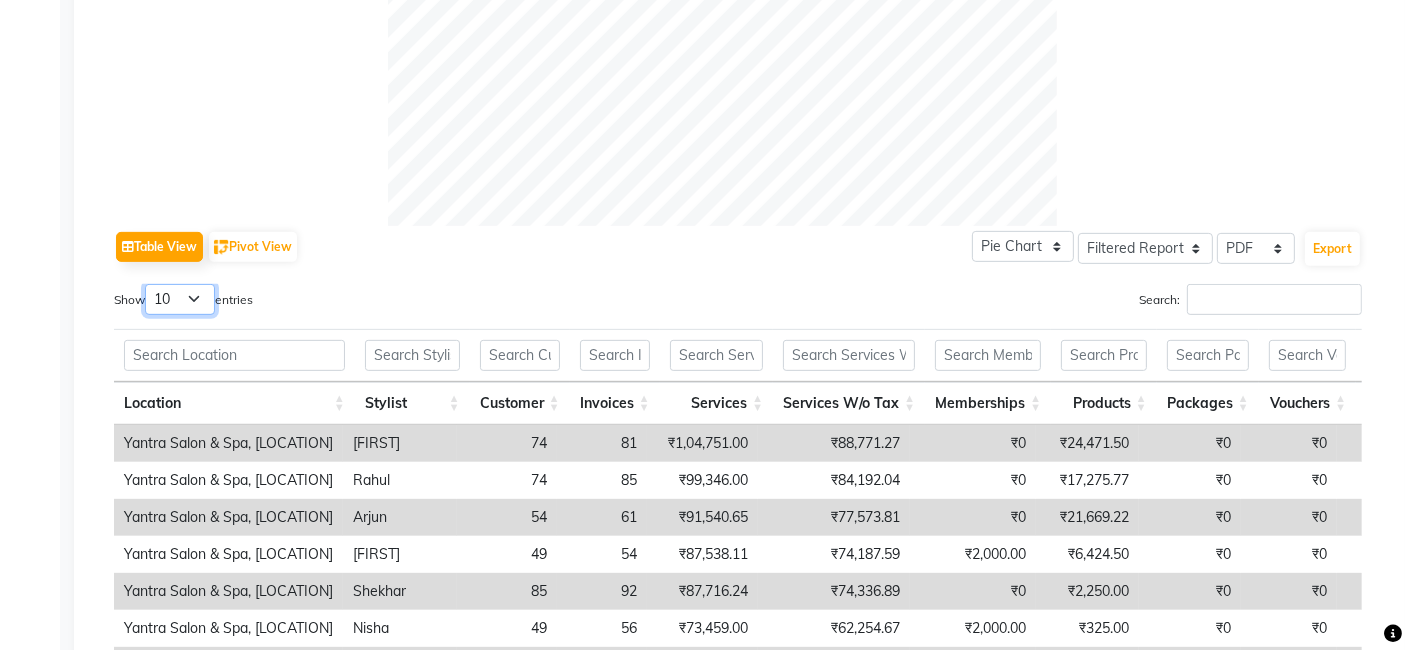 click on "10 25 50 100" at bounding box center (180, 299) 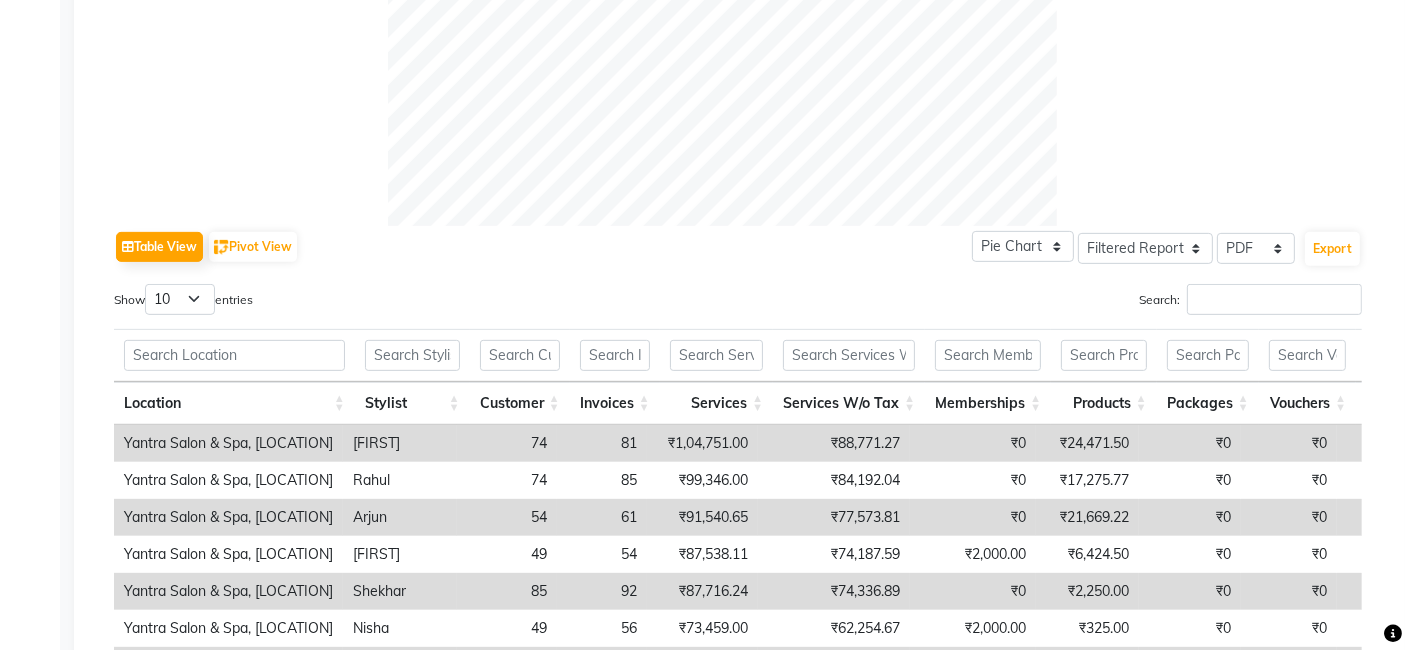 click on "Table View   Pivot View  Pie Chart Bar Chart Select Full Report Filtered Report Select CSV PDF  Export" 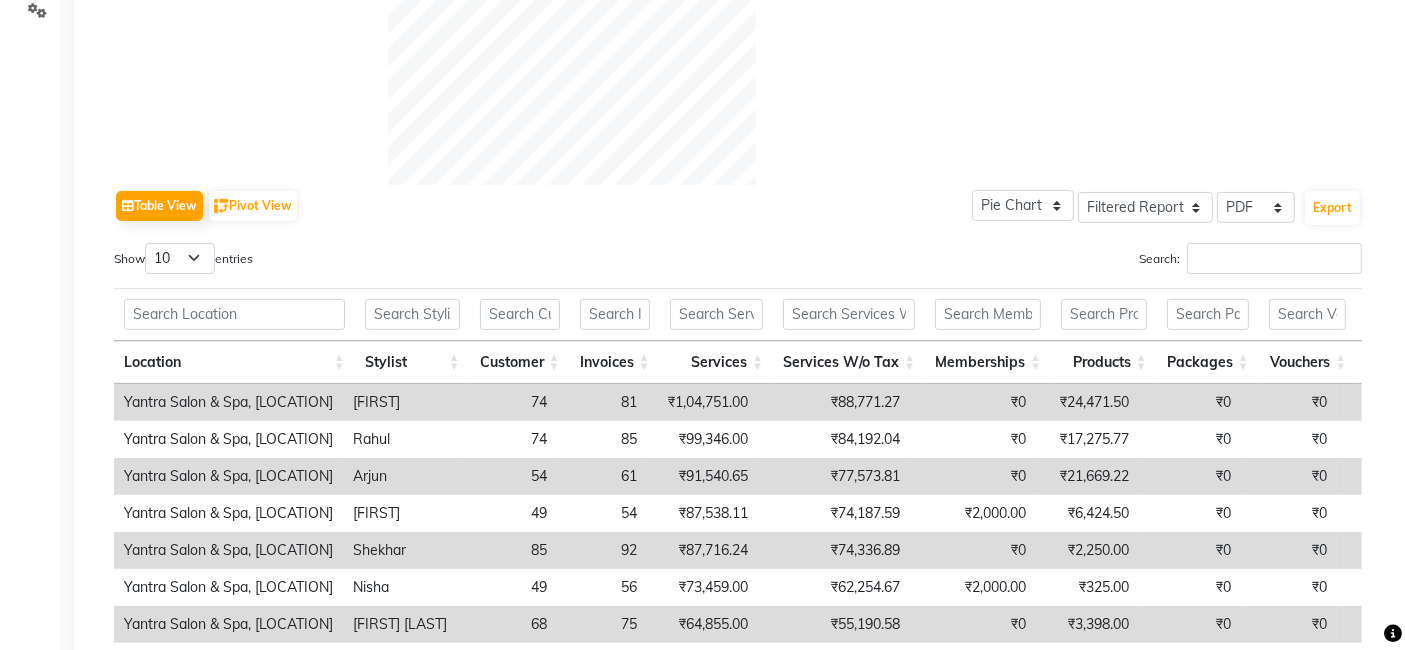 scroll, scrollTop: 482, scrollLeft: 0, axis: vertical 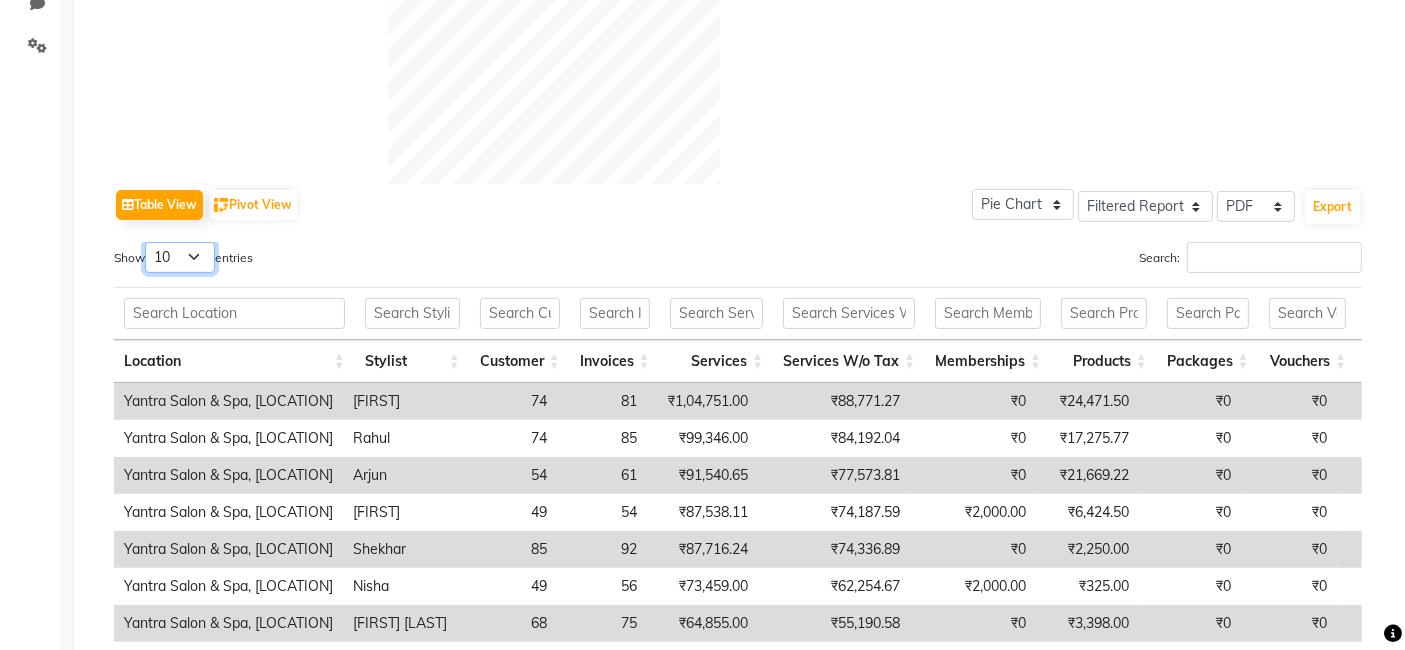 click on "10 25 50 100" at bounding box center (180, 257) 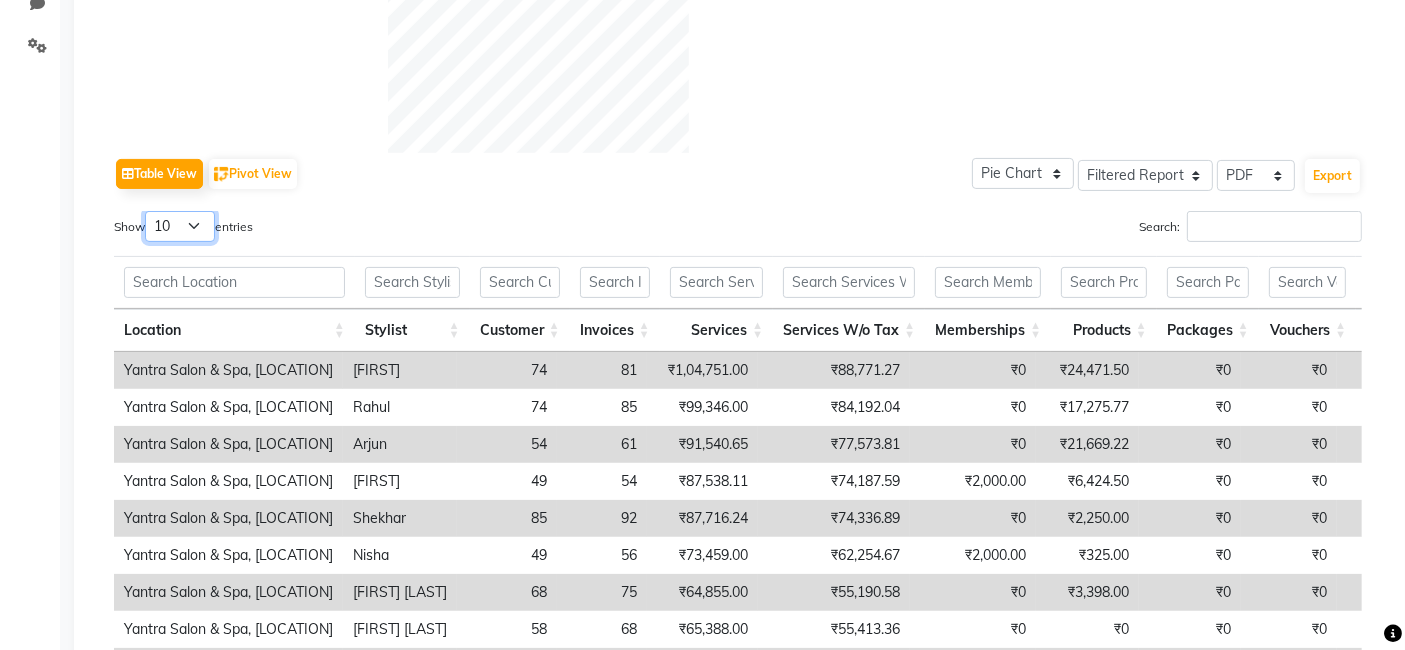 select on "100" 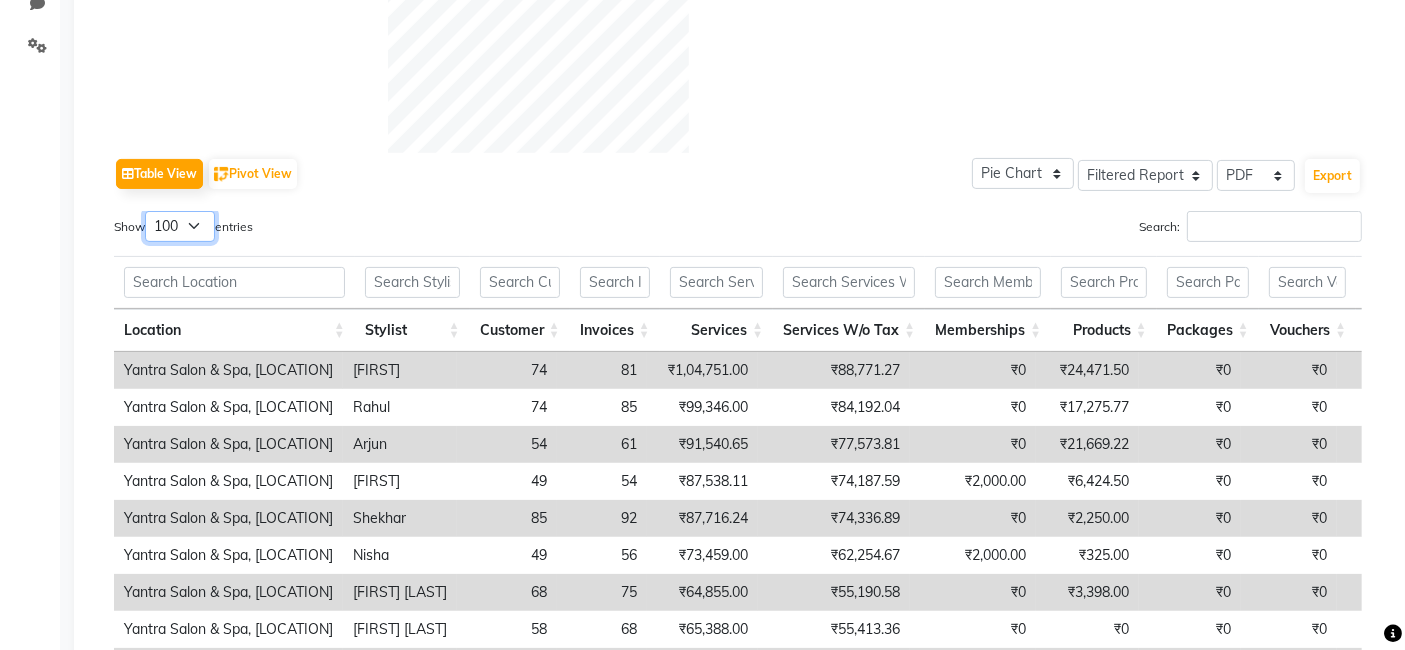click on "10 25 50 100" at bounding box center (180, 226) 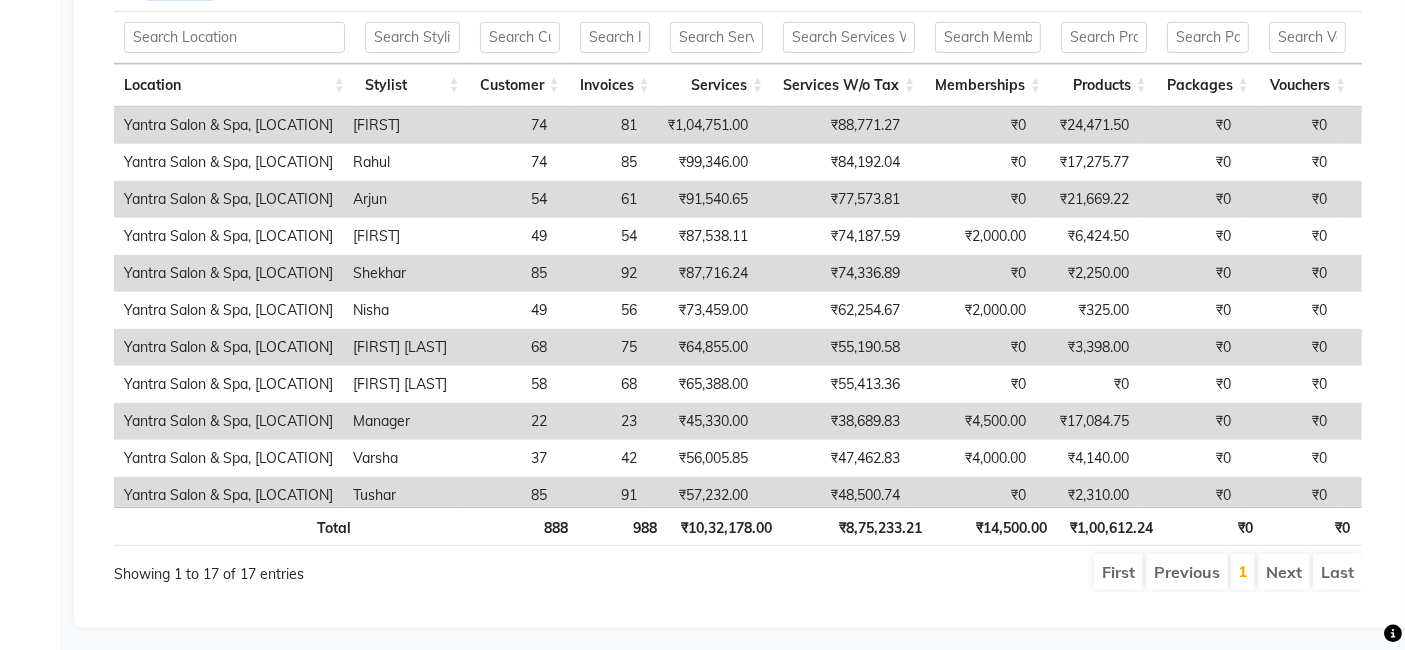 scroll, scrollTop: 1055, scrollLeft: 0, axis: vertical 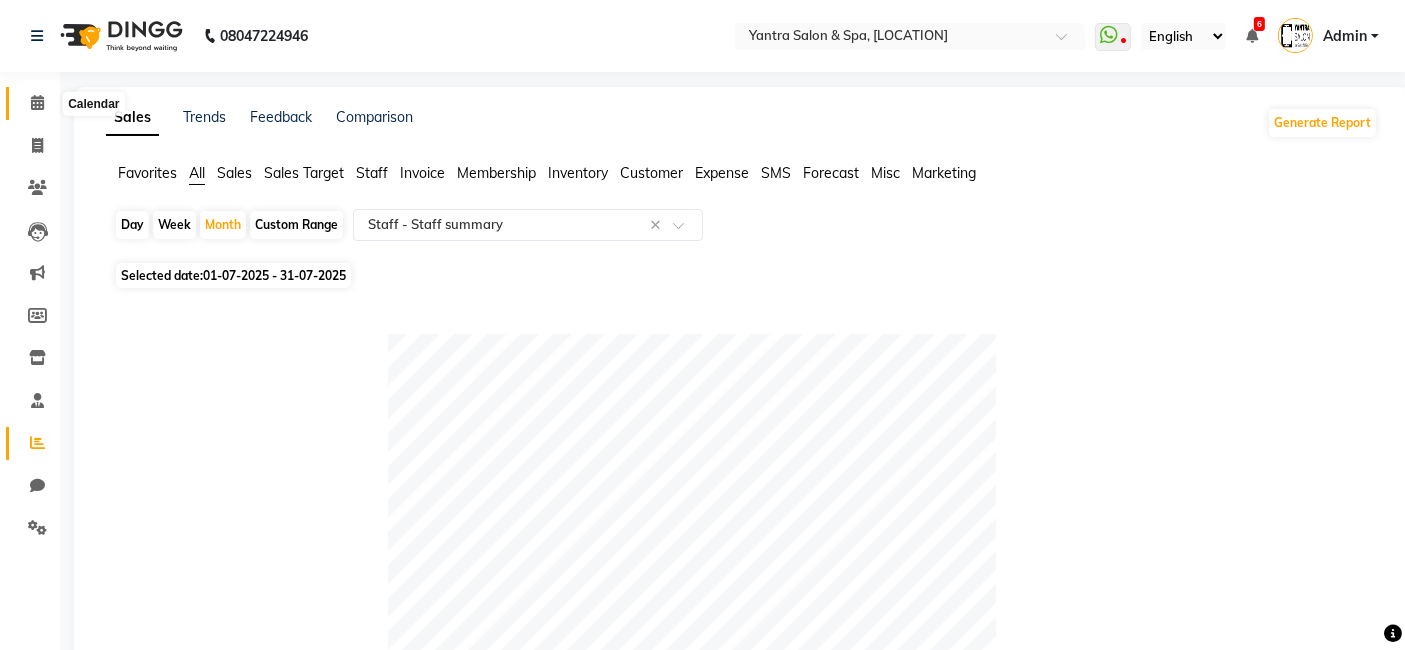 click 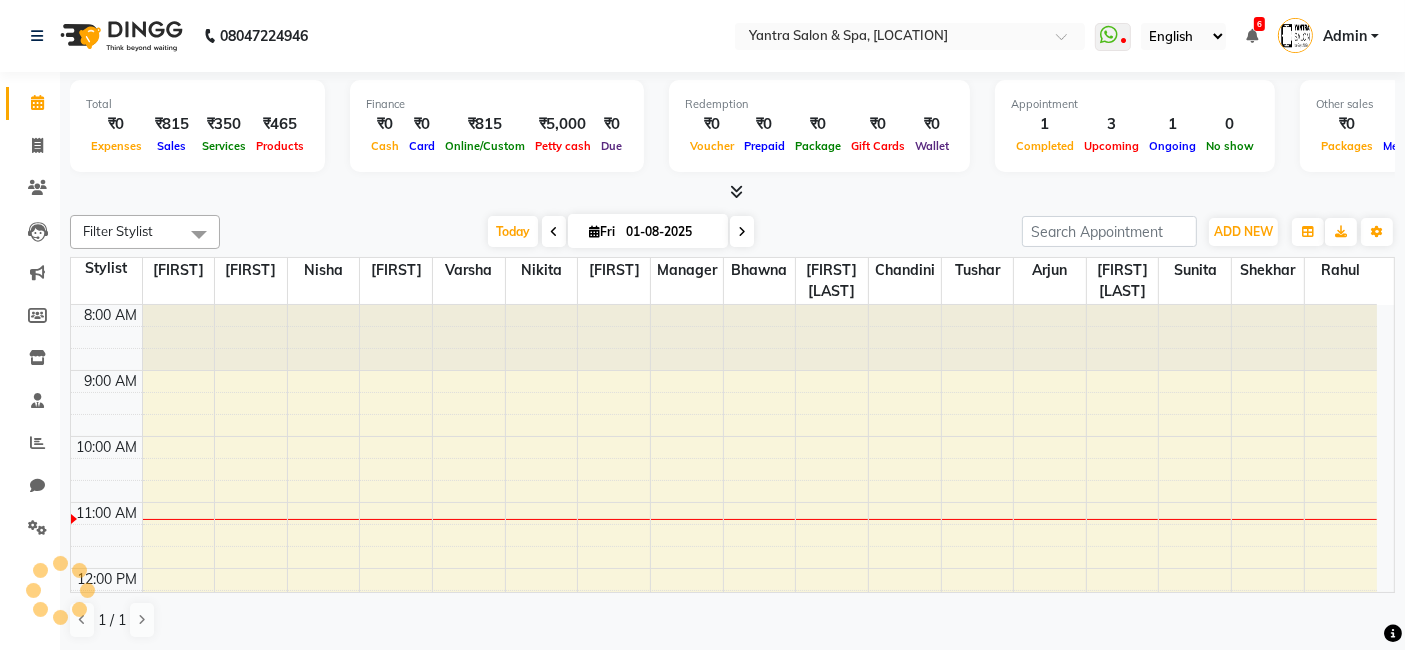 scroll, scrollTop: 0, scrollLeft: 0, axis: both 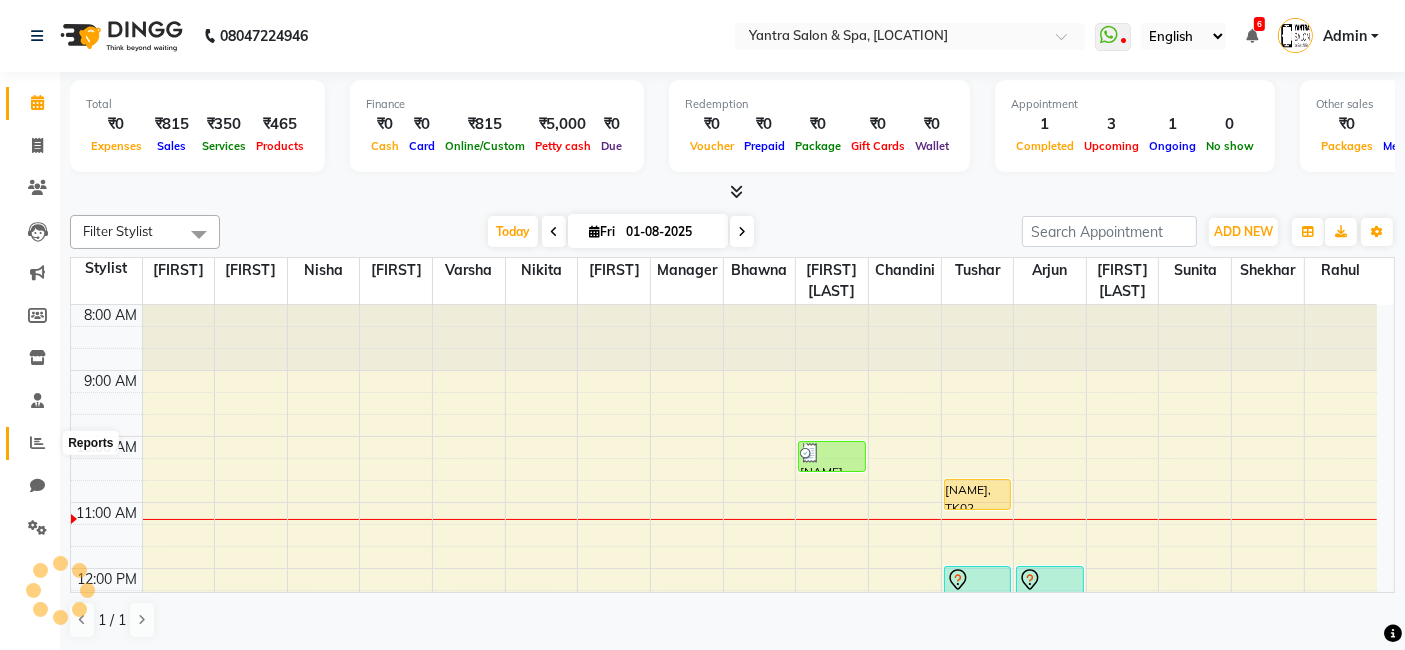 click 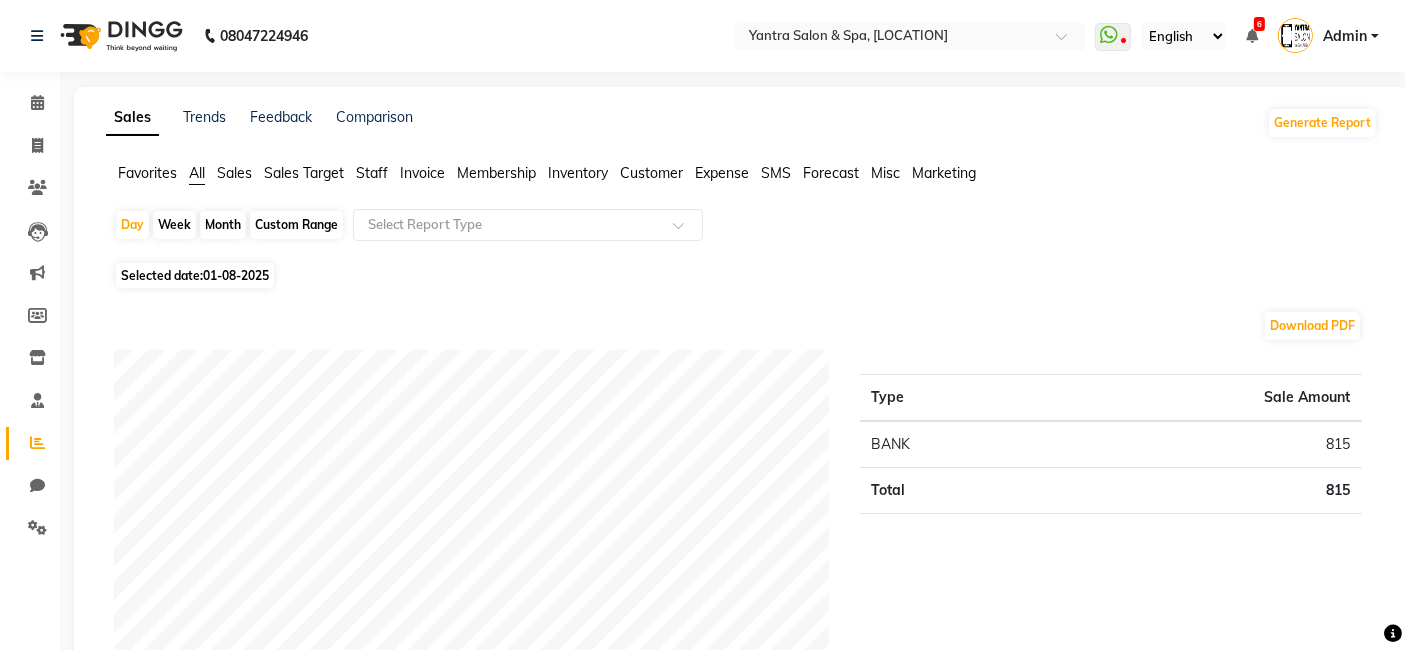 click on "Month" 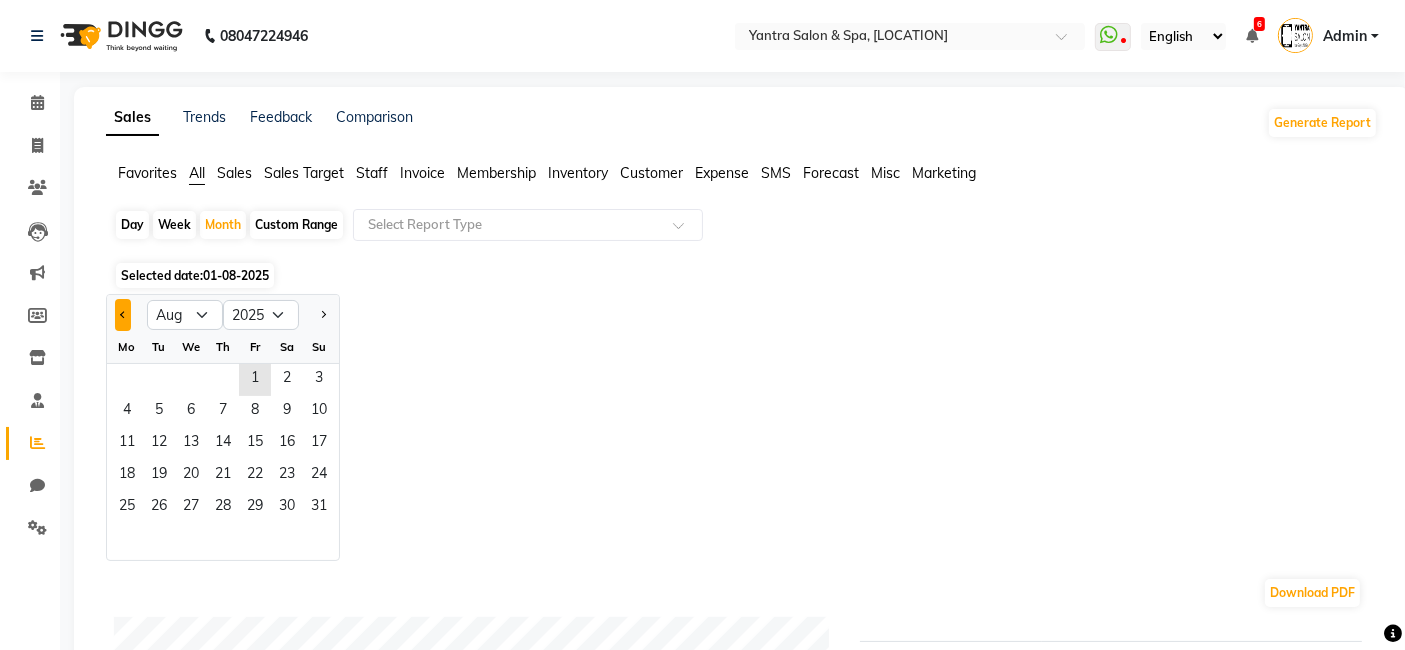 click 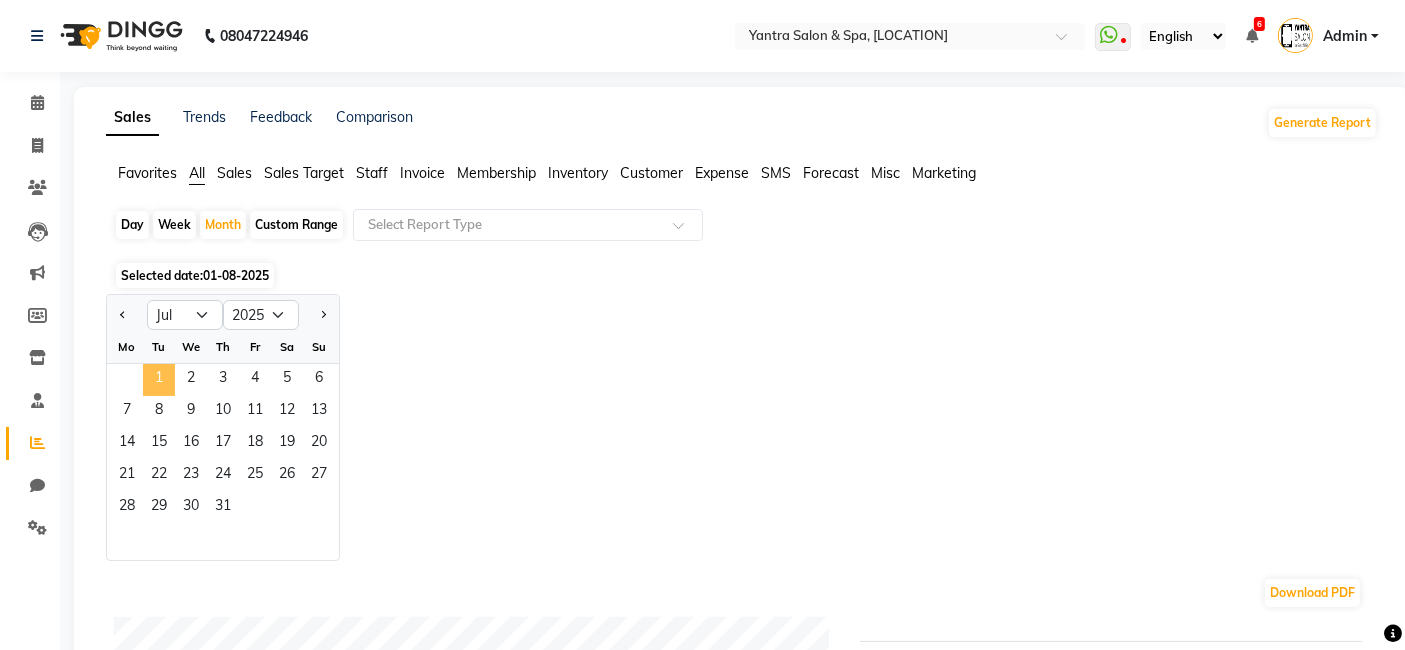 click on "1" 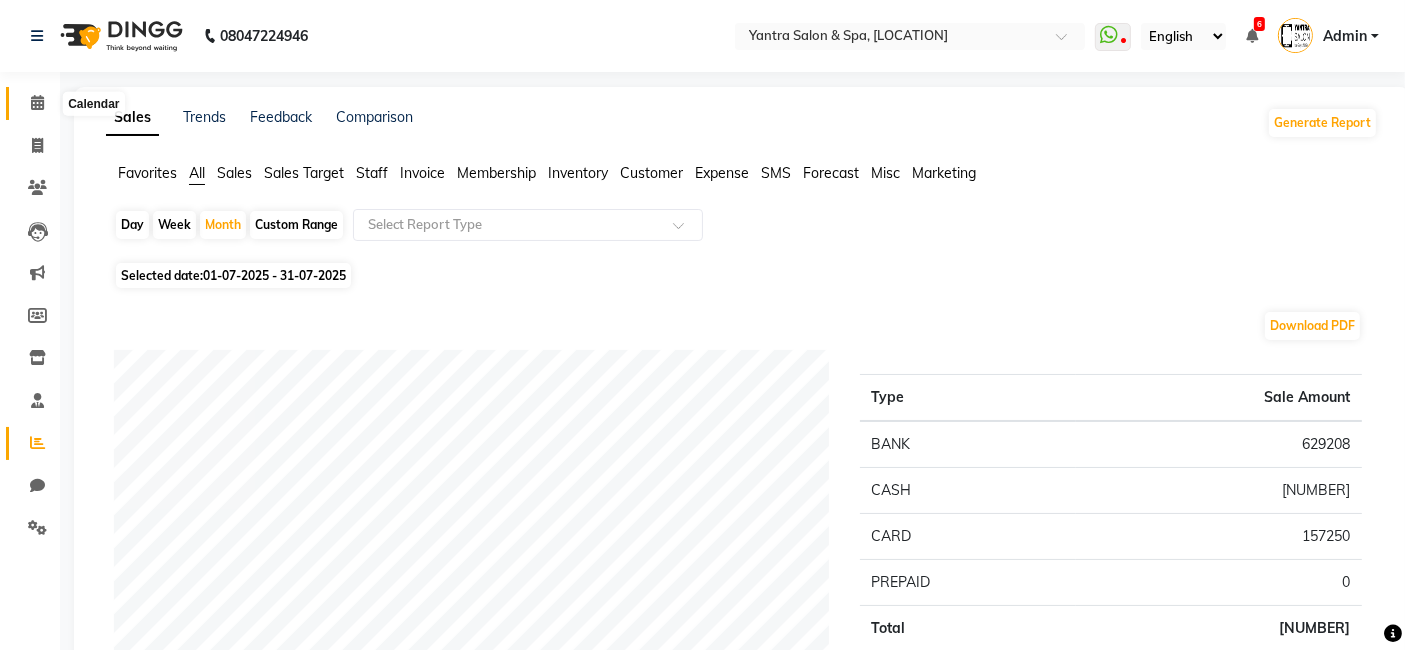 click 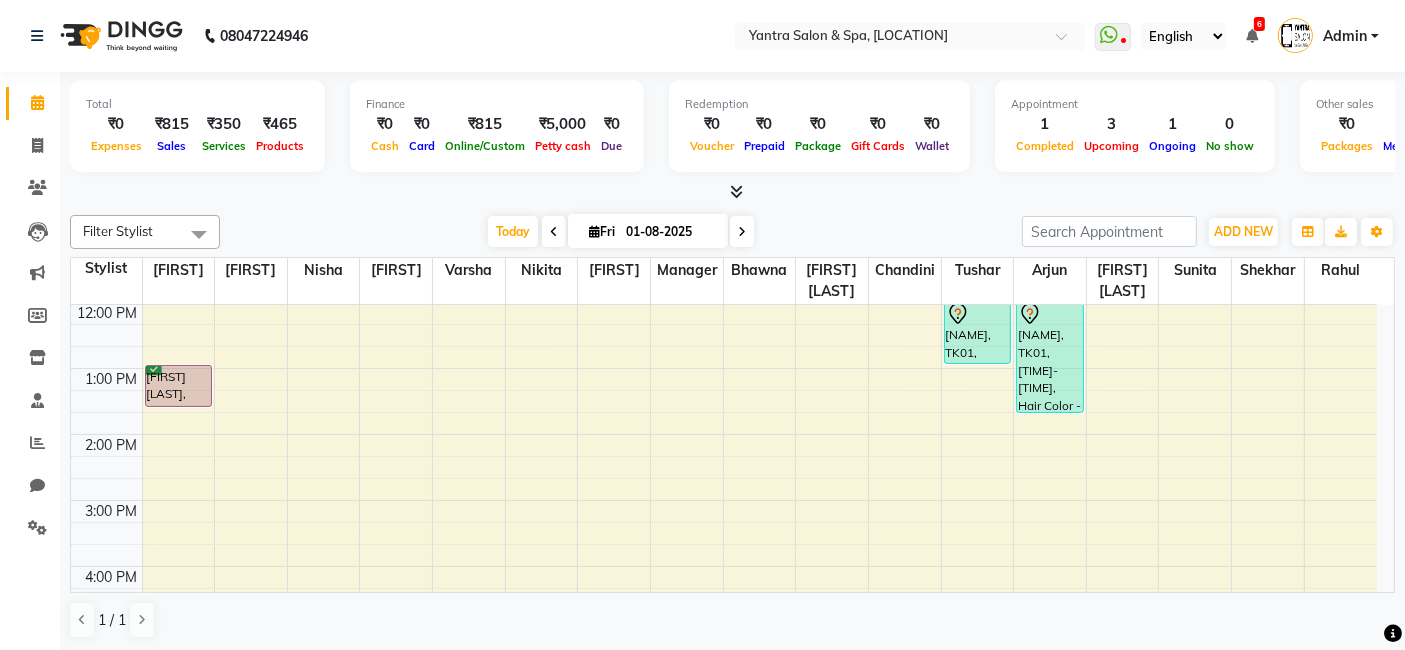 scroll, scrollTop: 222, scrollLeft: 0, axis: vertical 